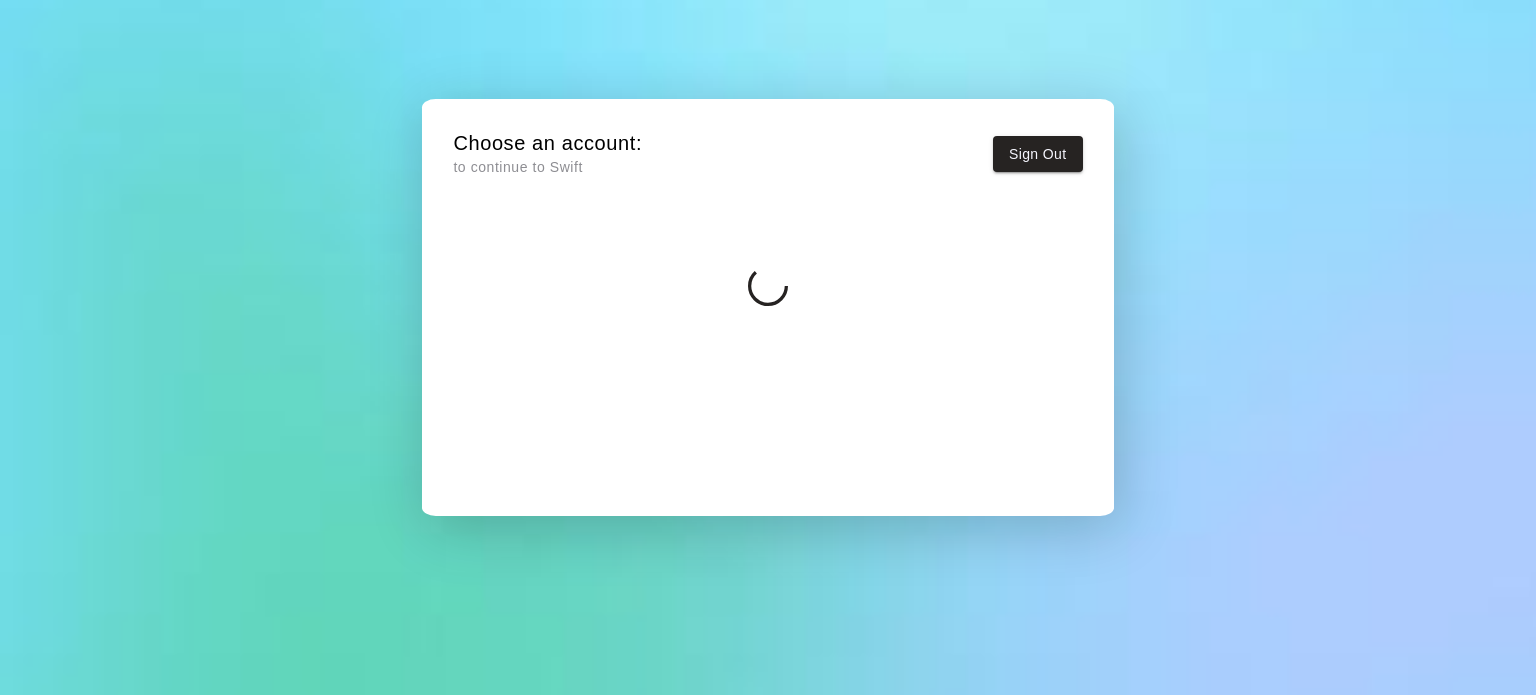 scroll, scrollTop: 0, scrollLeft: 0, axis: both 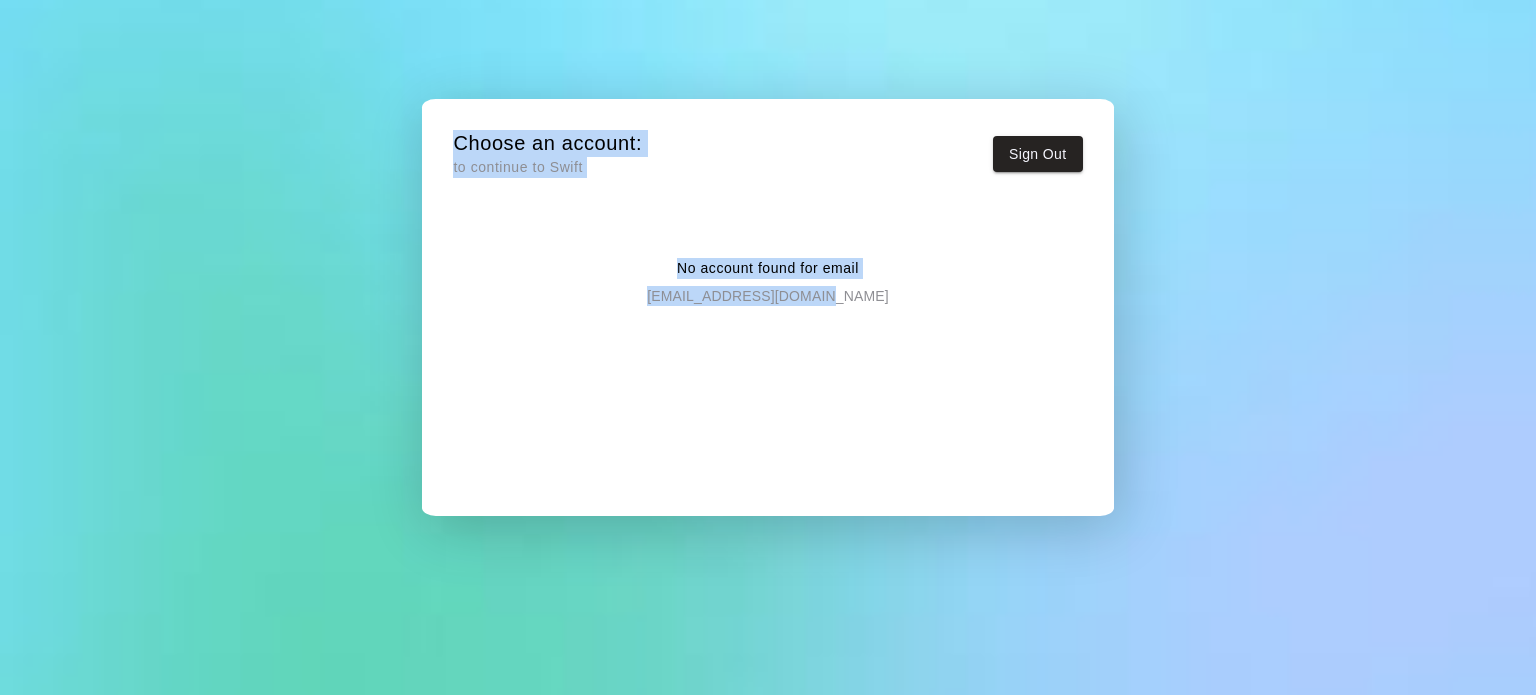 drag, startPoint x: 832, startPoint y: 288, endPoint x: 99, endPoint y: -57, distance: 810.1321 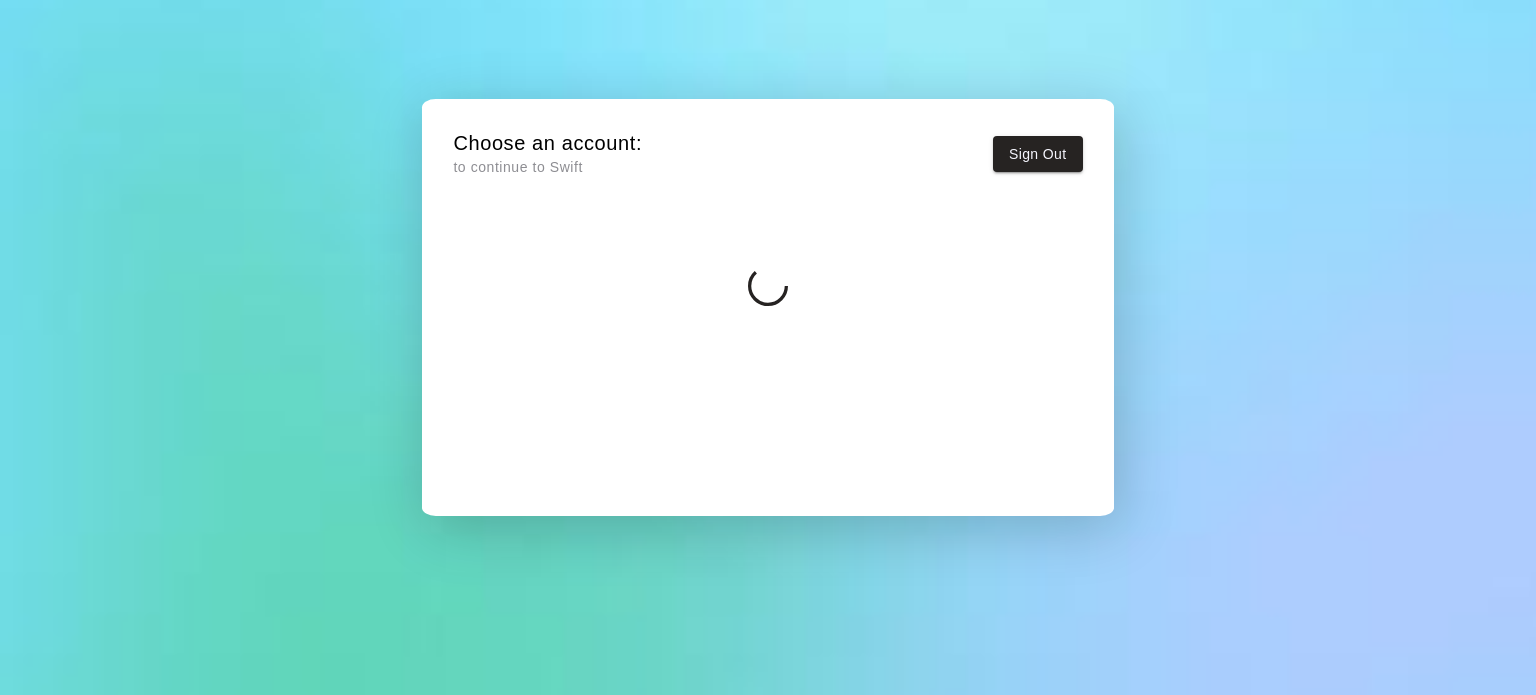 scroll, scrollTop: 0, scrollLeft: 0, axis: both 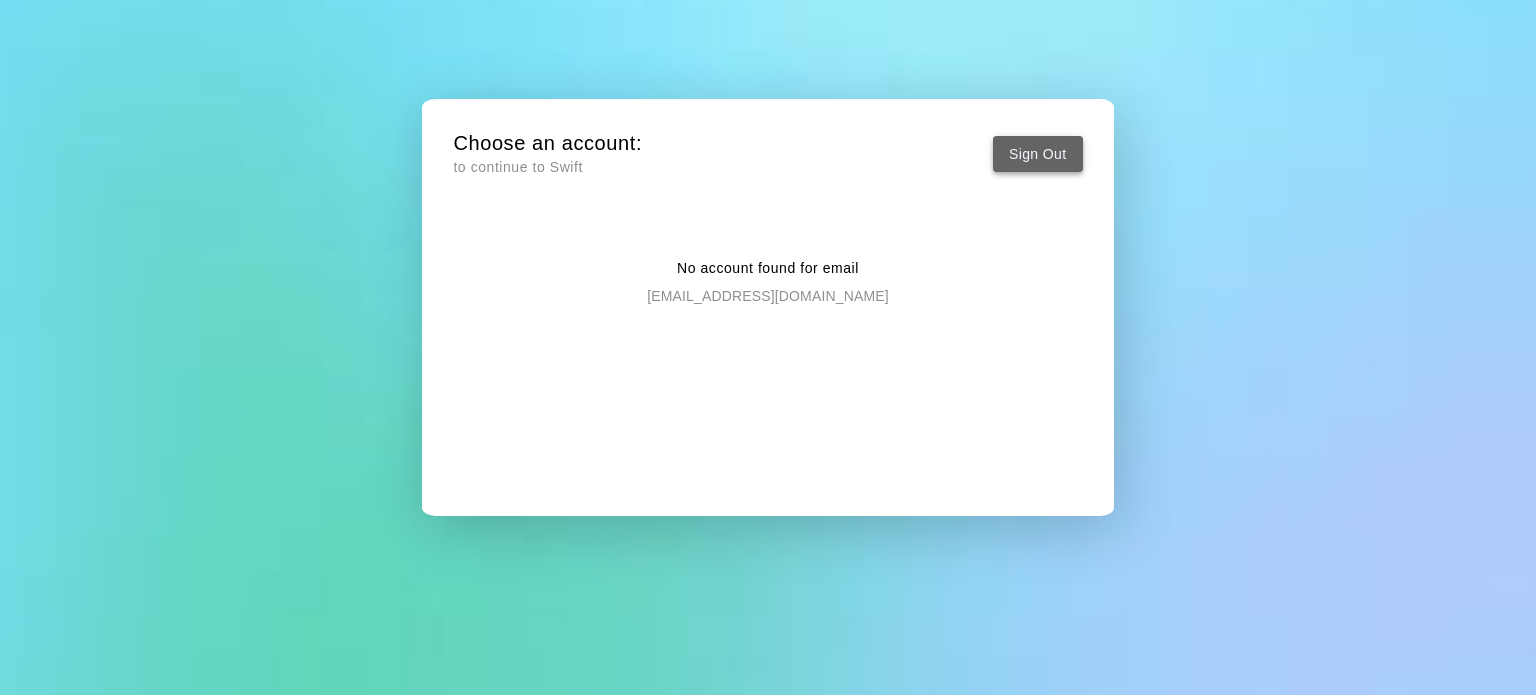 click on "Sign Out" at bounding box center (1038, 154) 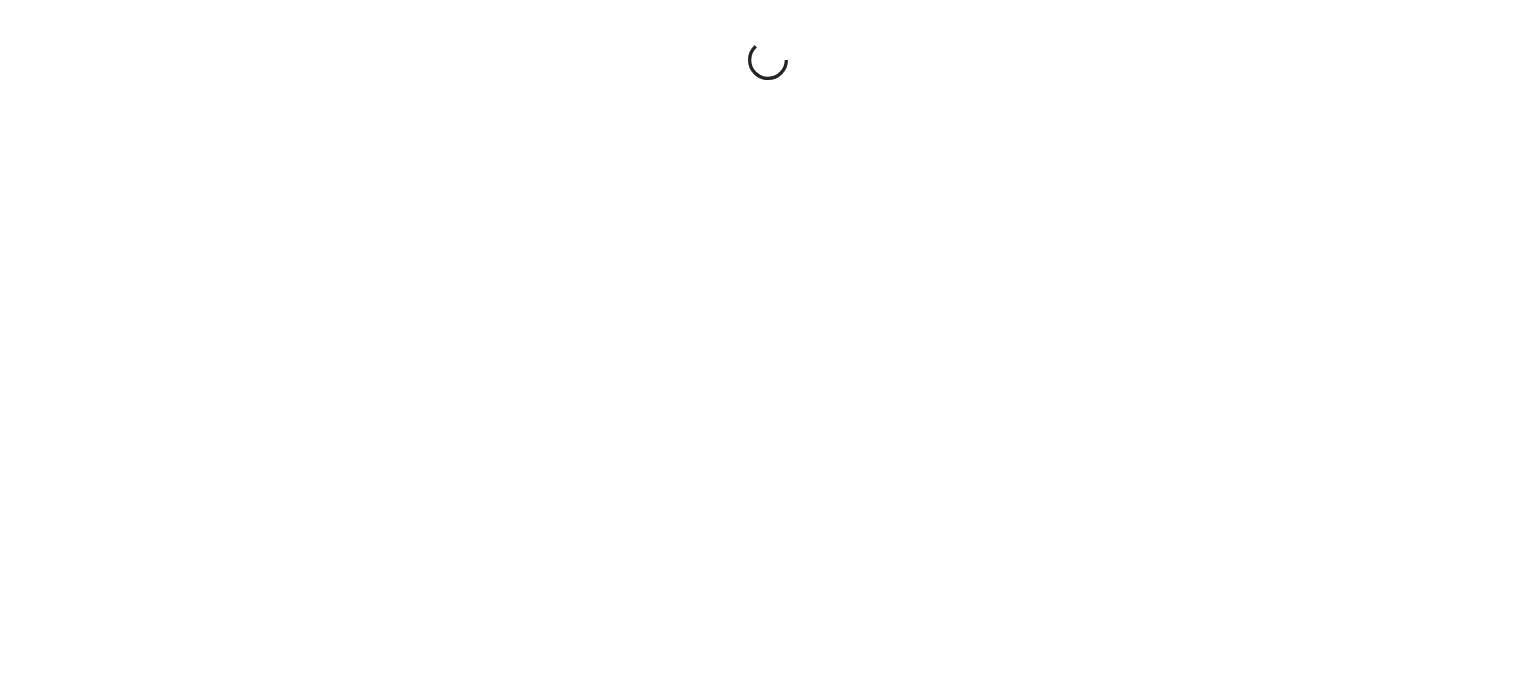 scroll, scrollTop: 0, scrollLeft: 0, axis: both 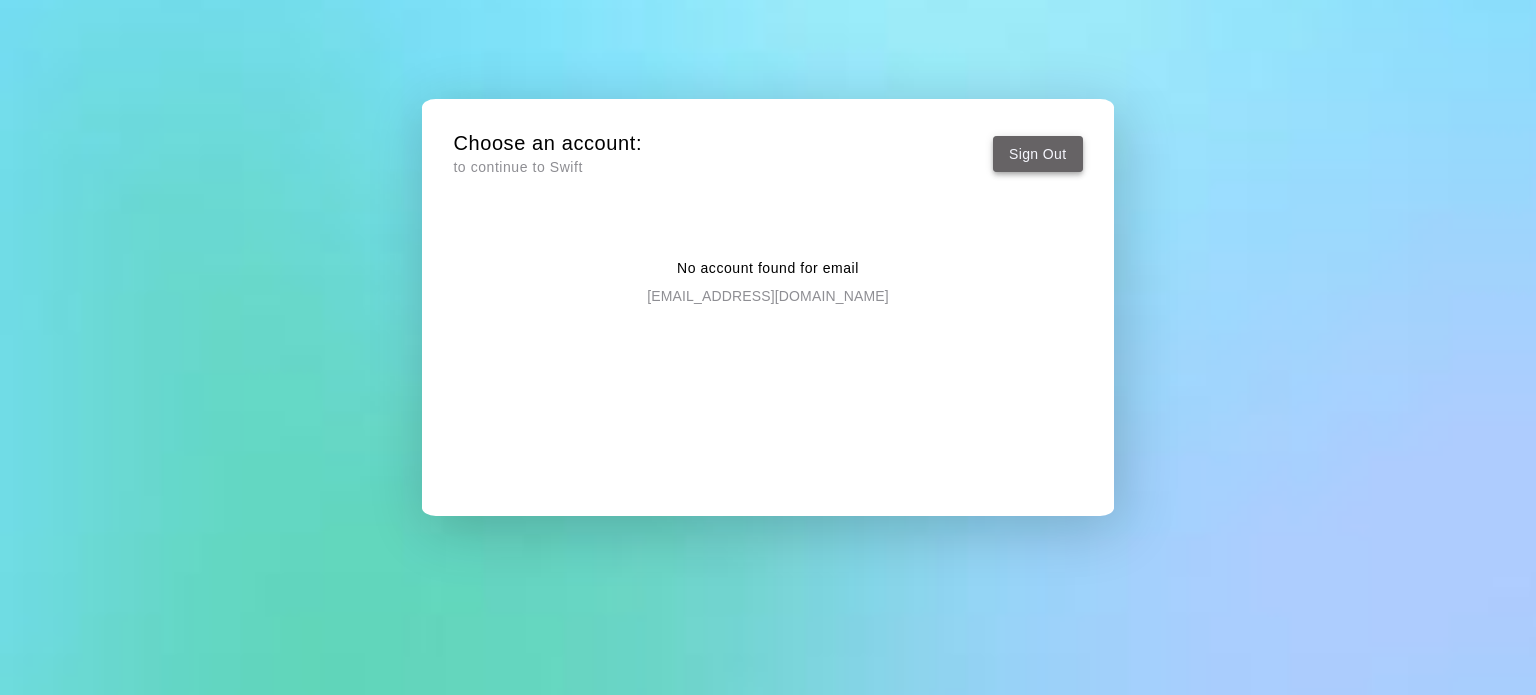 click on "Sign Out" at bounding box center (1038, 154) 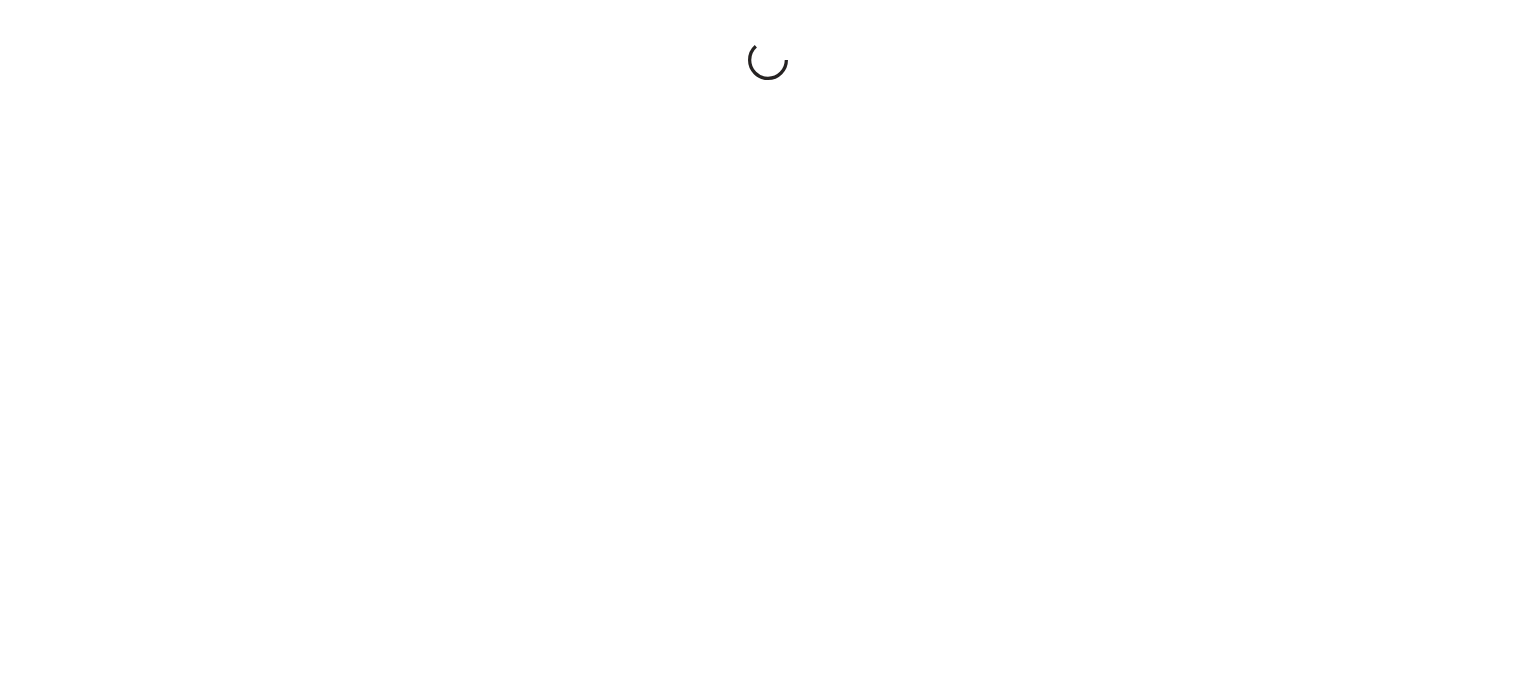 scroll, scrollTop: 0, scrollLeft: 0, axis: both 